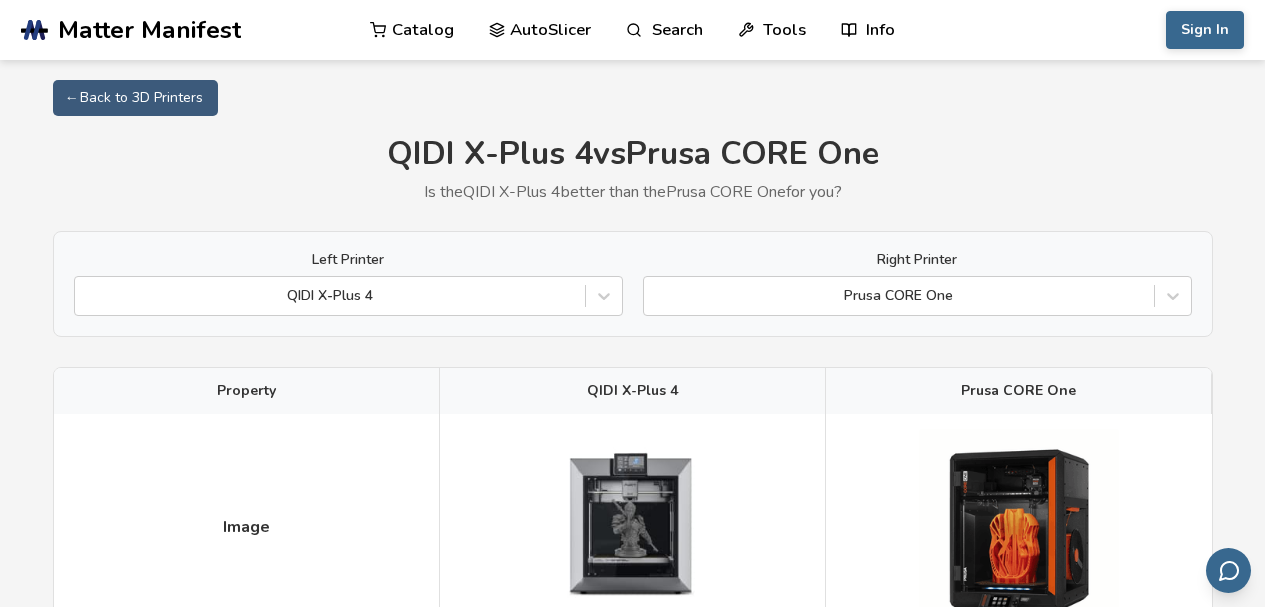scroll, scrollTop: 164, scrollLeft: 0, axis: vertical 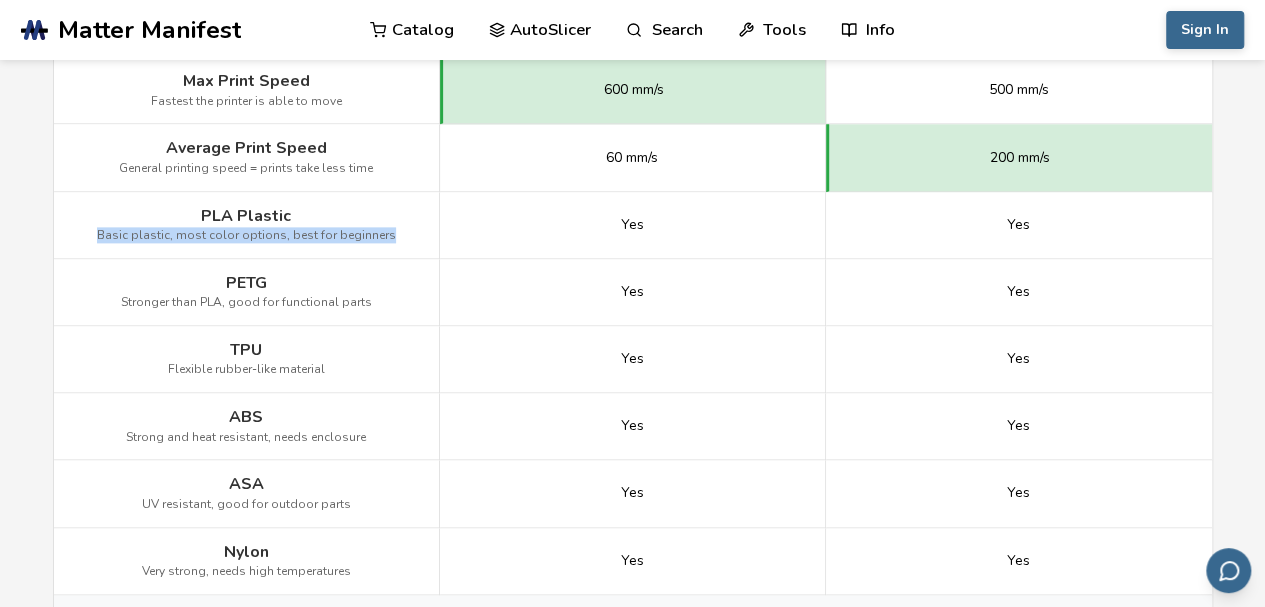 drag, startPoint x: 385, startPoint y: 231, endPoint x: 100, endPoint y: 234, distance: 285.01578 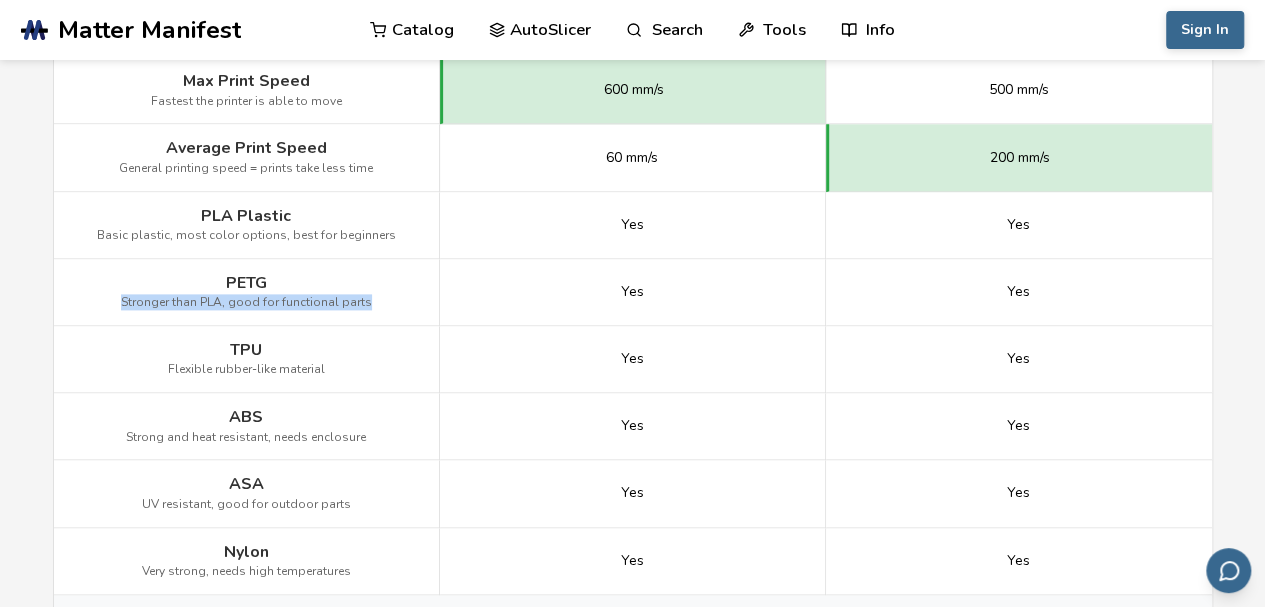 drag, startPoint x: 374, startPoint y: 297, endPoint x: 124, endPoint y: 308, distance: 250.24188 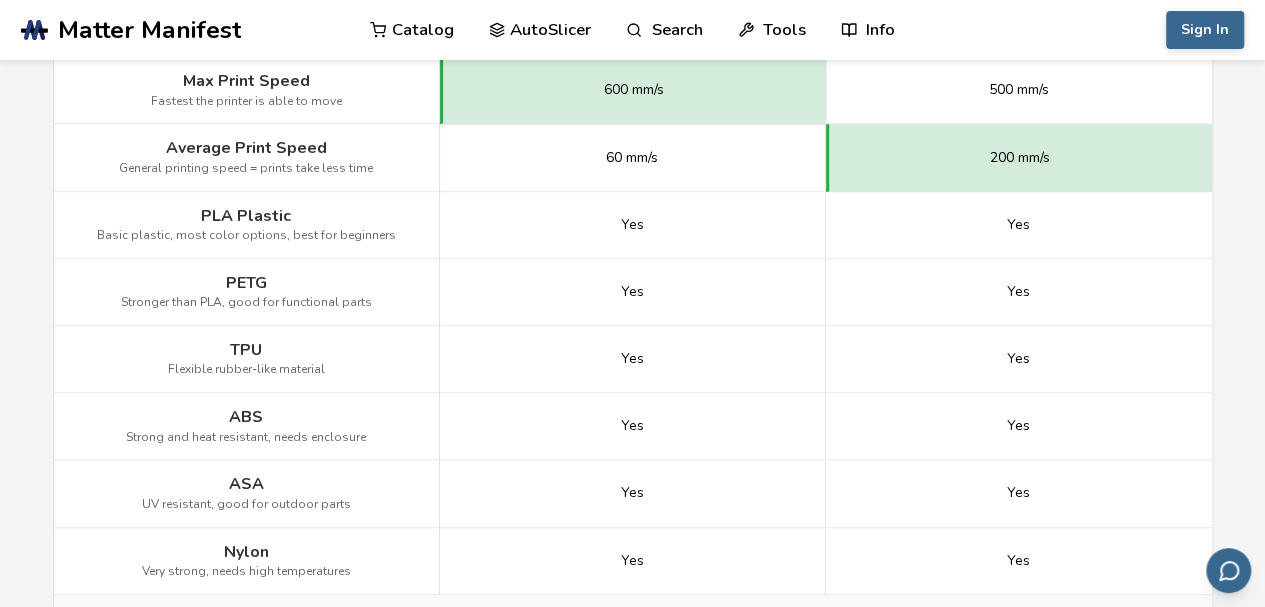 click on "TPU Flexible rubber-like material" at bounding box center (247, 359) 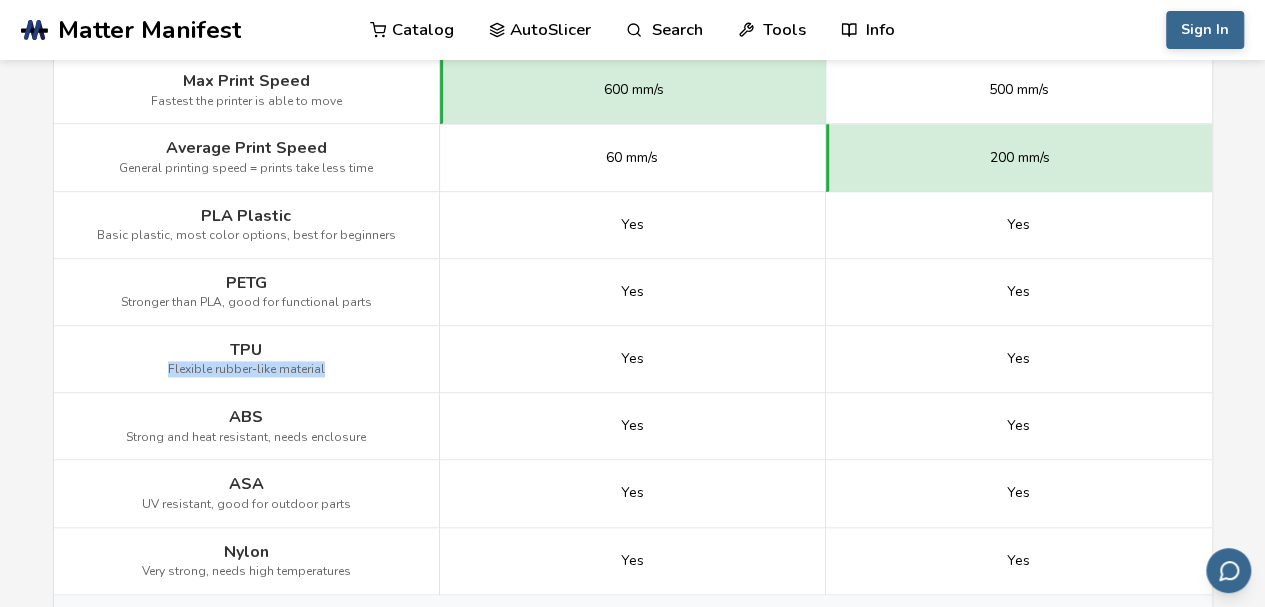 drag, startPoint x: 332, startPoint y: 367, endPoint x: 162, endPoint y: 369, distance: 170.01176 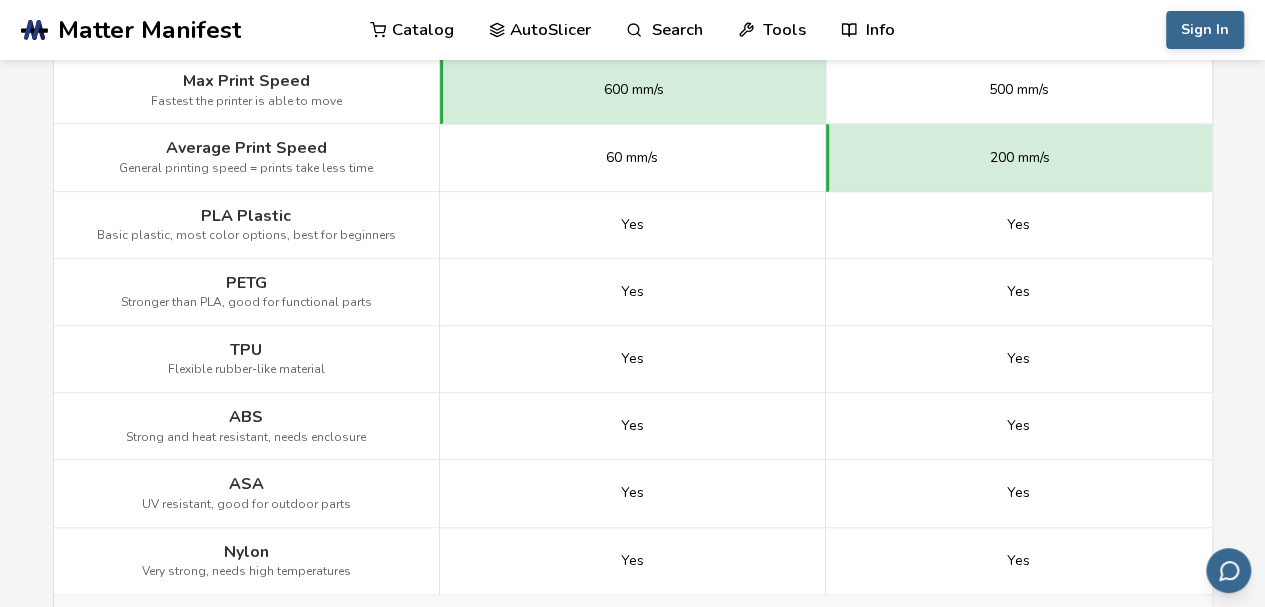 click on "ABS Strong and heat resistant, needs enclosure" at bounding box center (247, 426) 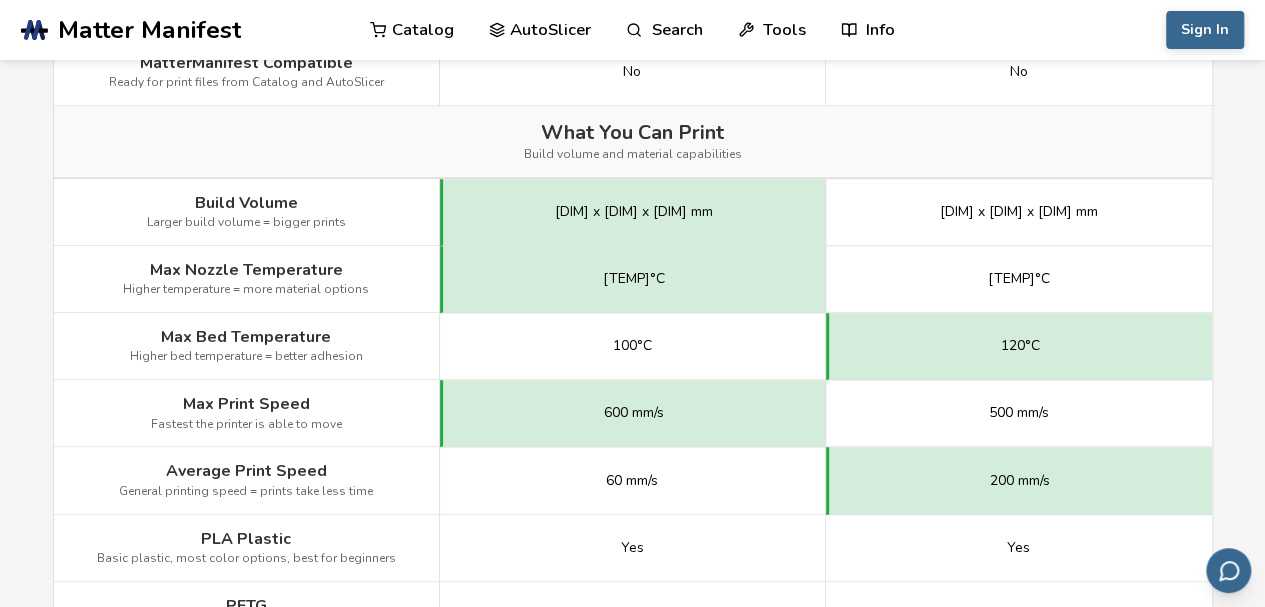 scroll, scrollTop: 777, scrollLeft: 0, axis: vertical 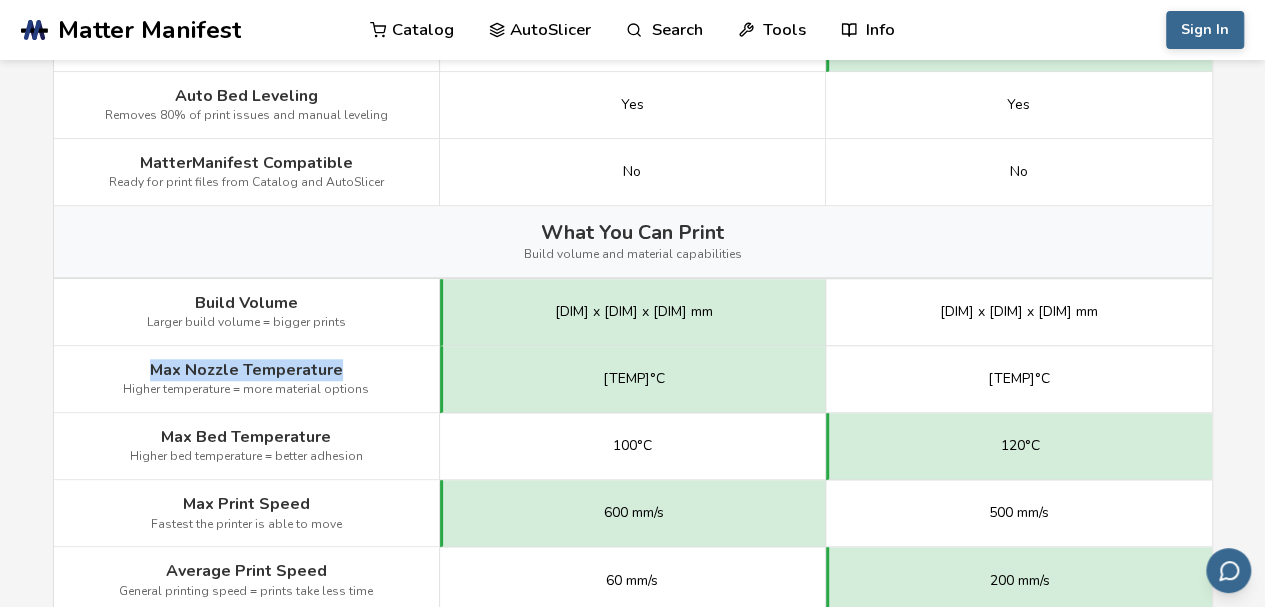 drag, startPoint x: 154, startPoint y: 366, endPoint x: 339, endPoint y: 372, distance: 185.09727 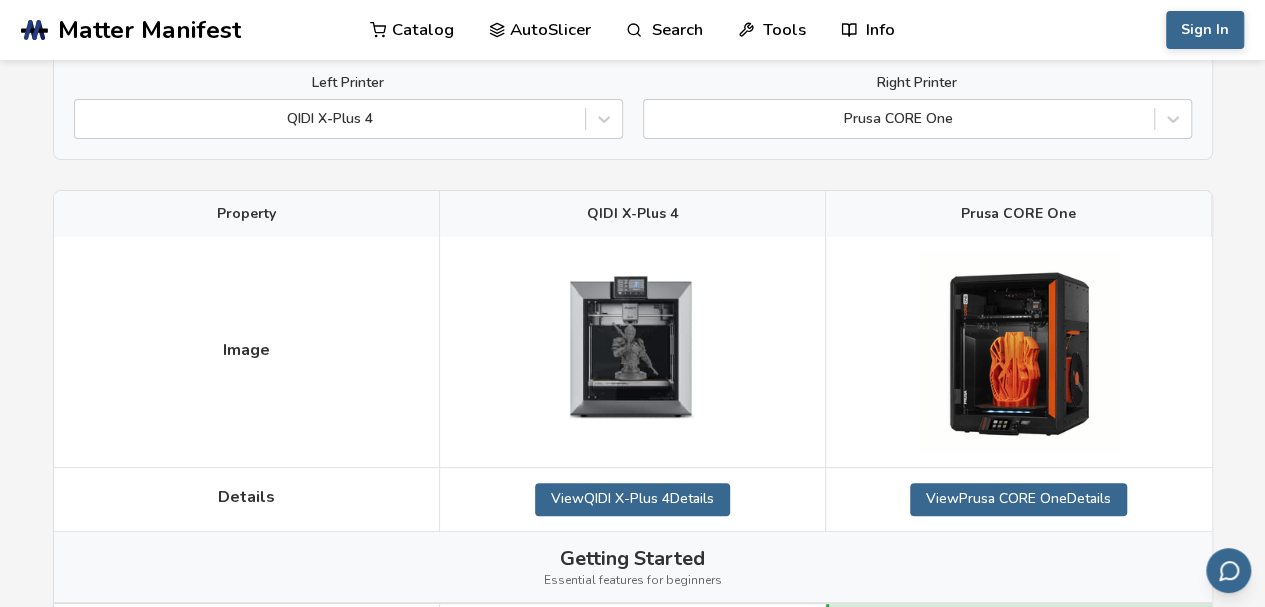 scroll, scrollTop: 0, scrollLeft: 0, axis: both 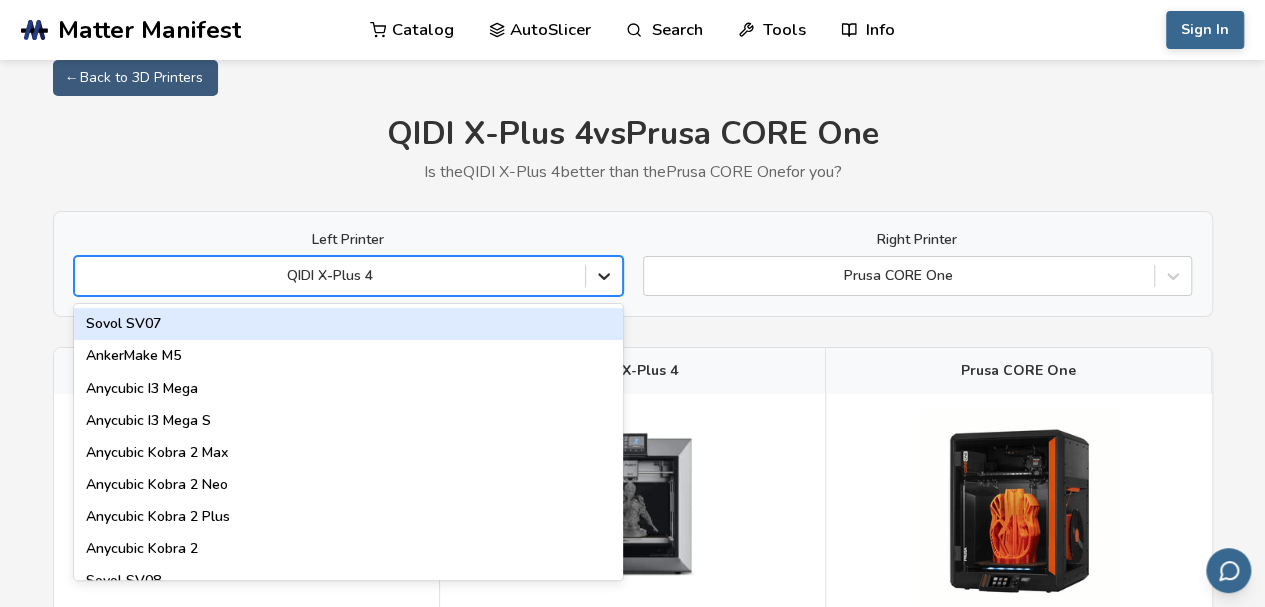 click at bounding box center [604, 276] 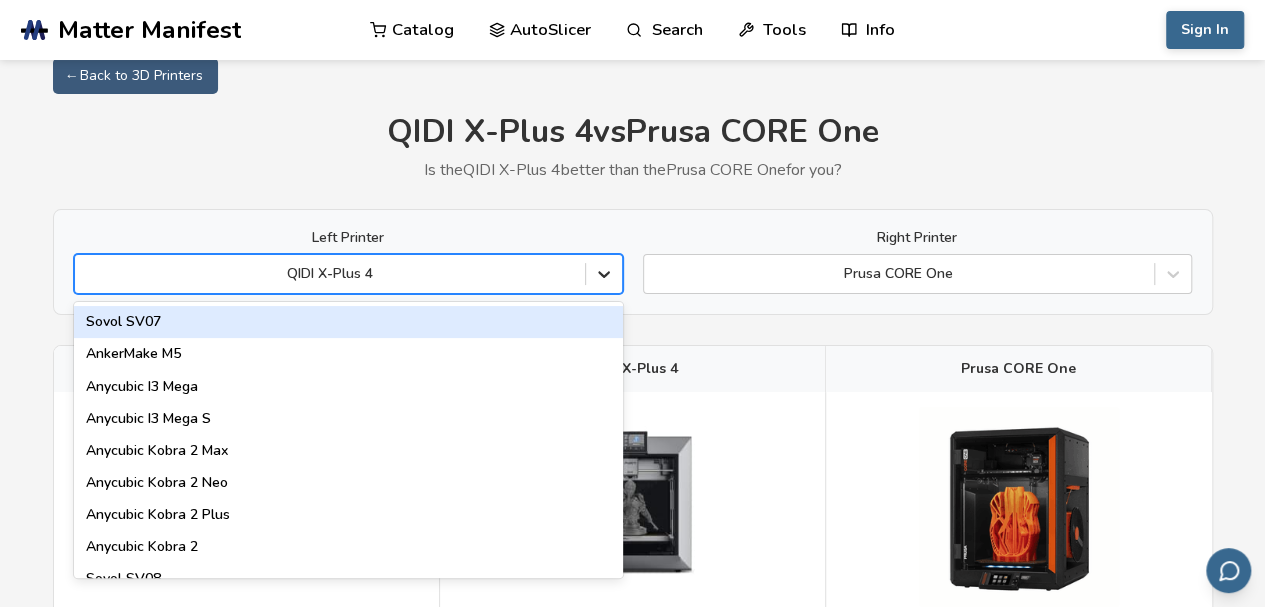 scroll, scrollTop: 25, scrollLeft: 0, axis: vertical 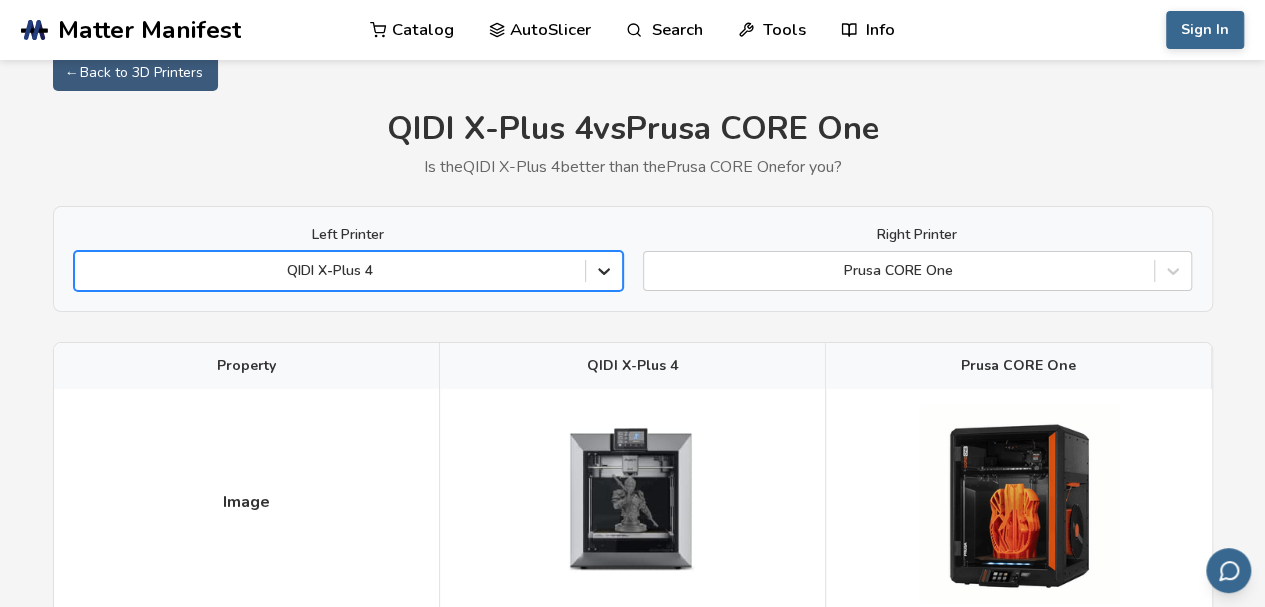 click 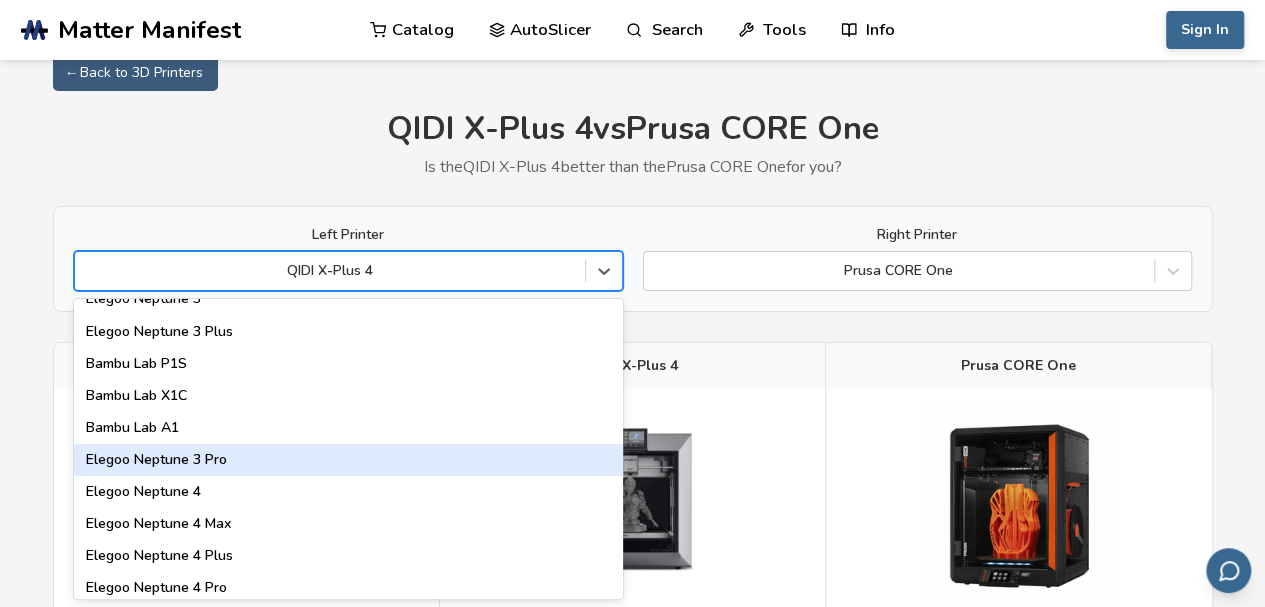 scroll, scrollTop: 1300, scrollLeft: 0, axis: vertical 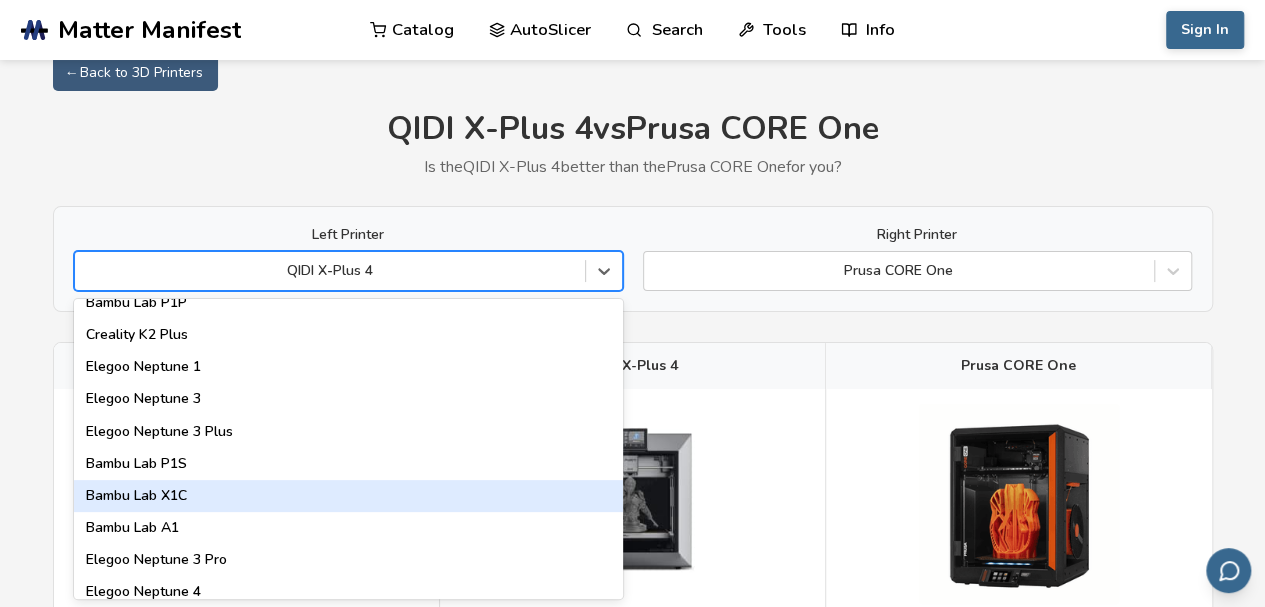 click on "Bambu Lab X1C" at bounding box center [348, 496] 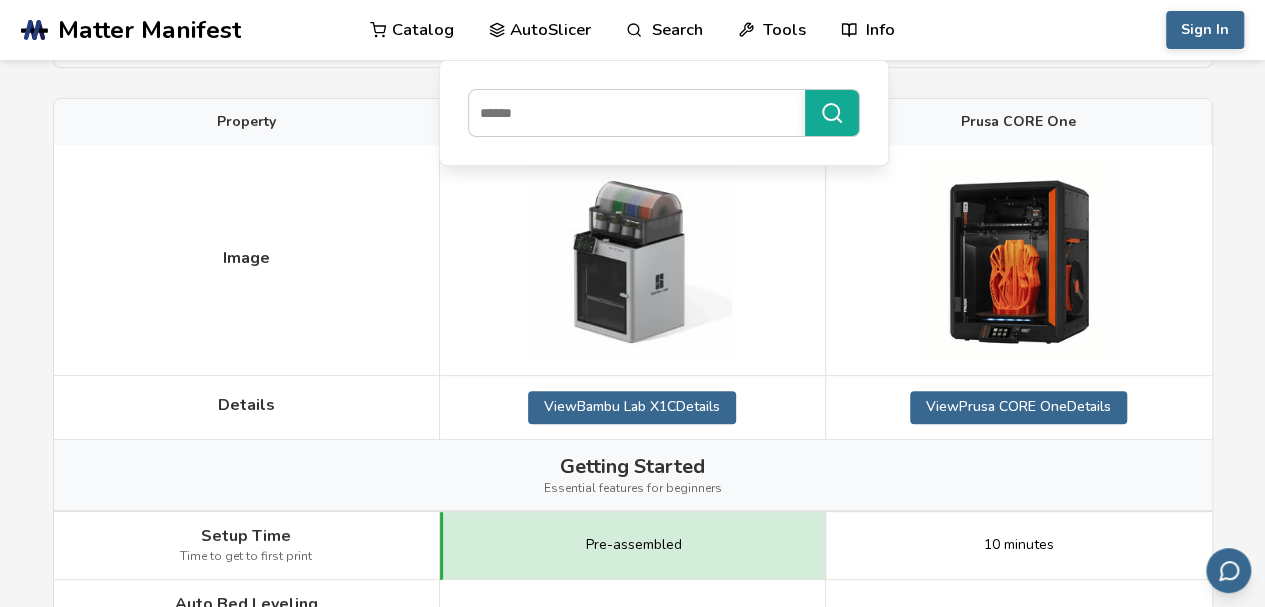 scroll, scrollTop: 25, scrollLeft: 0, axis: vertical 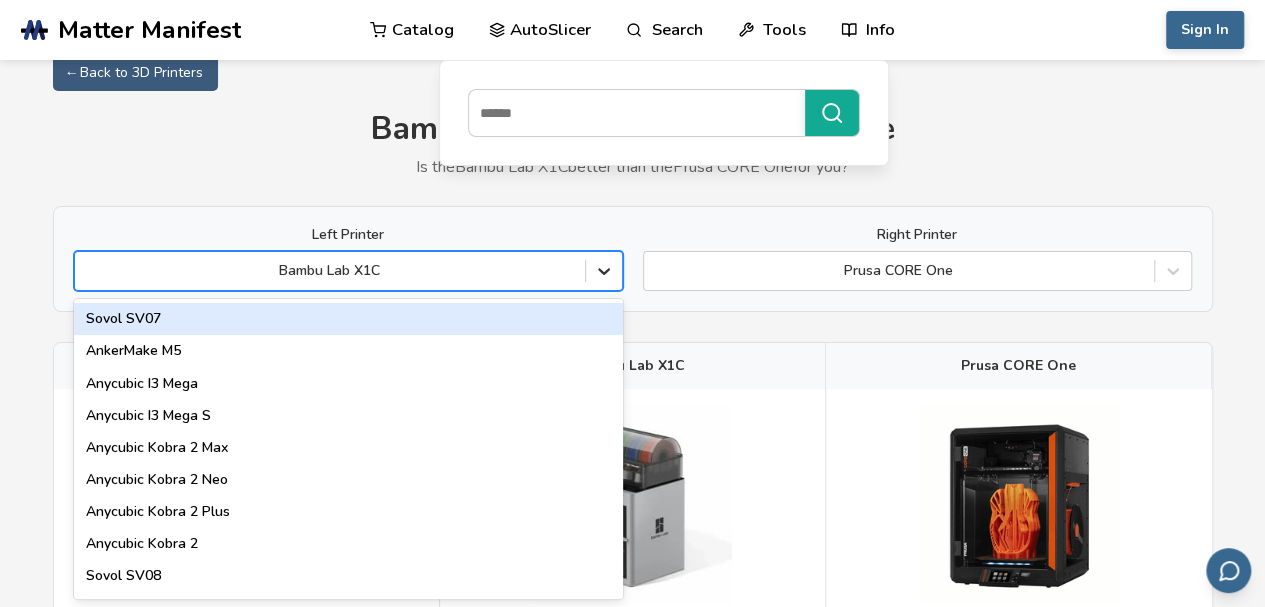 click 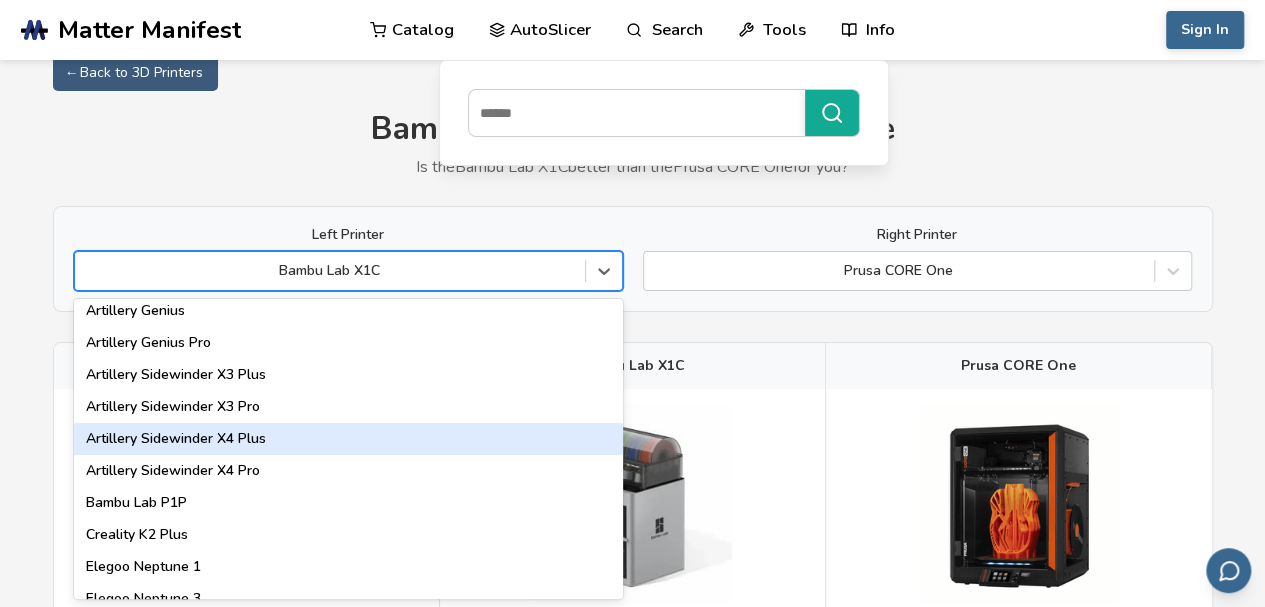 scroll, scrollTop: 1200, scrollLeft: 0, axis: vertical 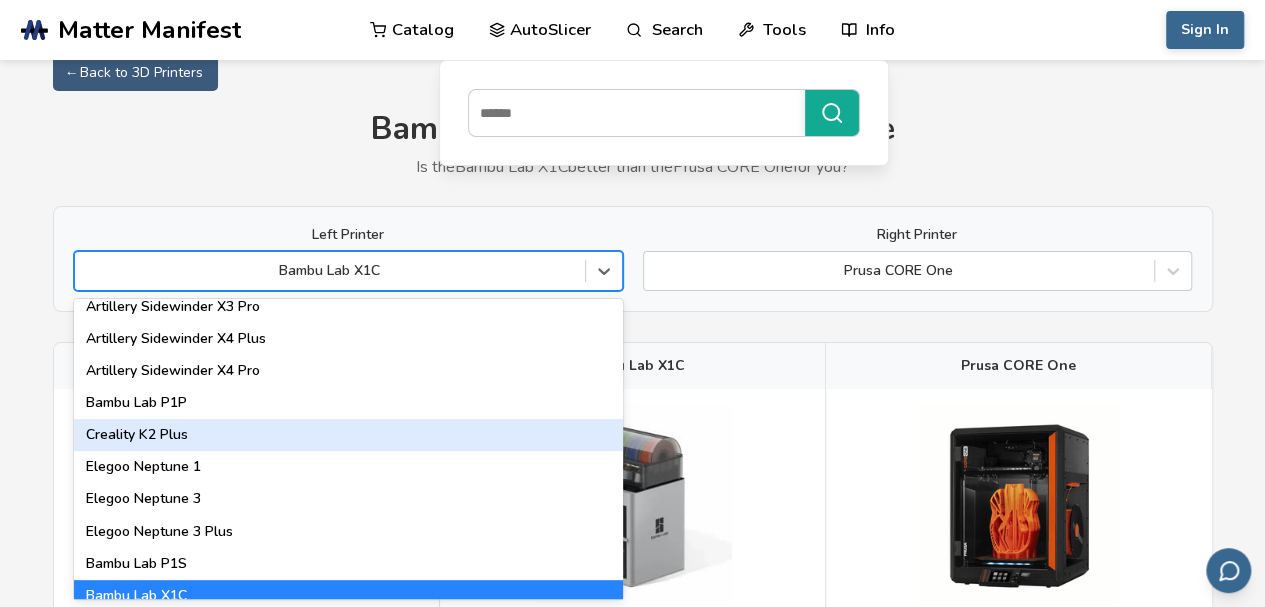 click on "Creality K2 Plus" at bounding box center (348, 435) 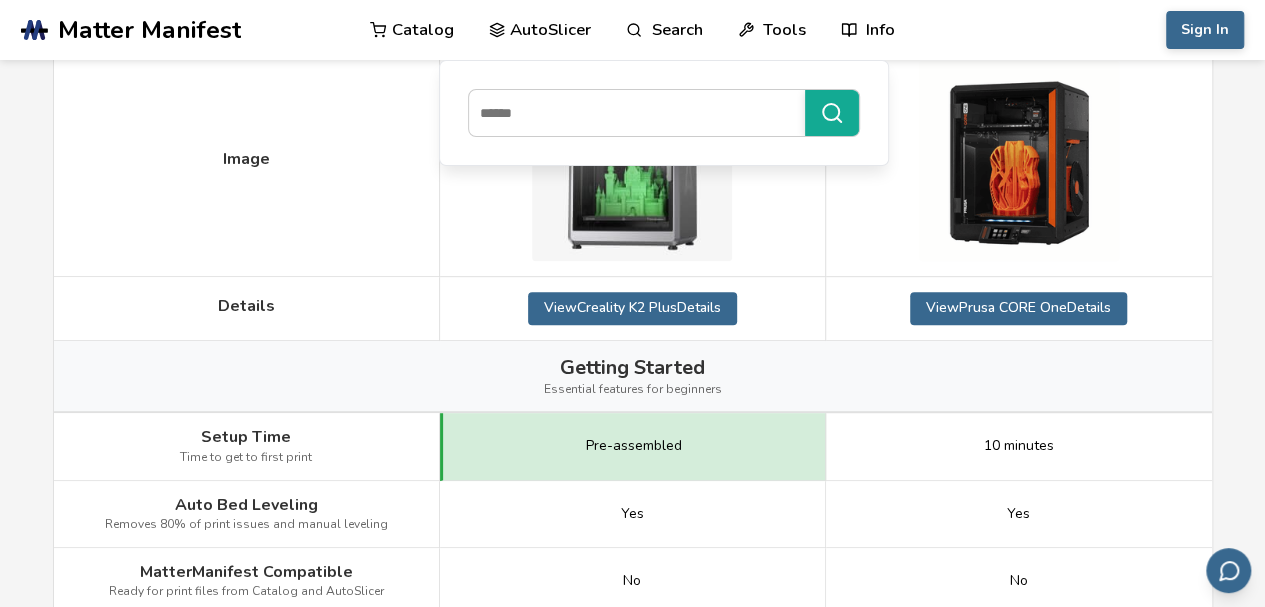 scroll, scrollTop: 225, scrollLeft: 0, axis: vertical 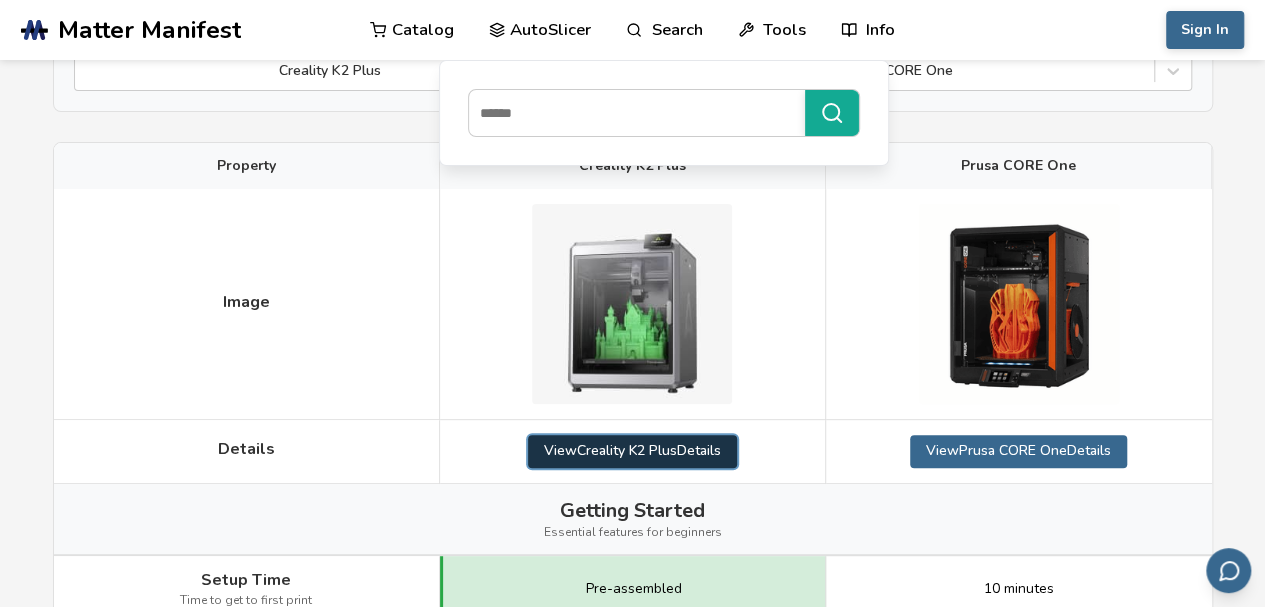 click on "View  Creality K2 Plus  Details" at bounding box center [632, 451] 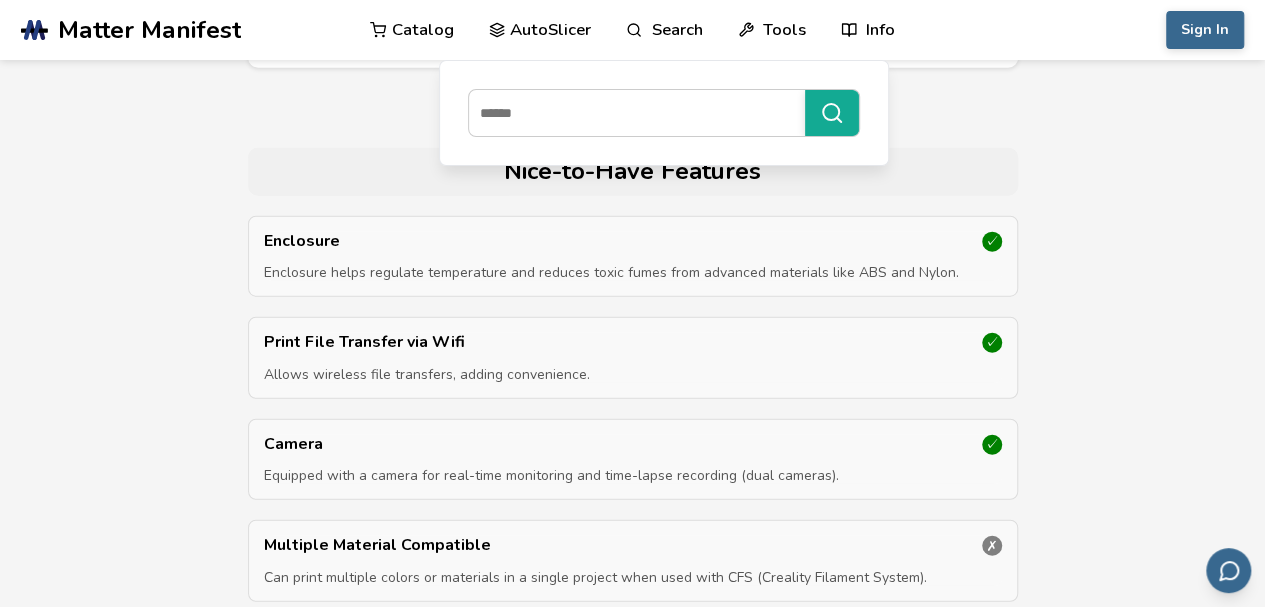 scroll, scrollTop: 6400, scrollLeft: 0, axis: vertical 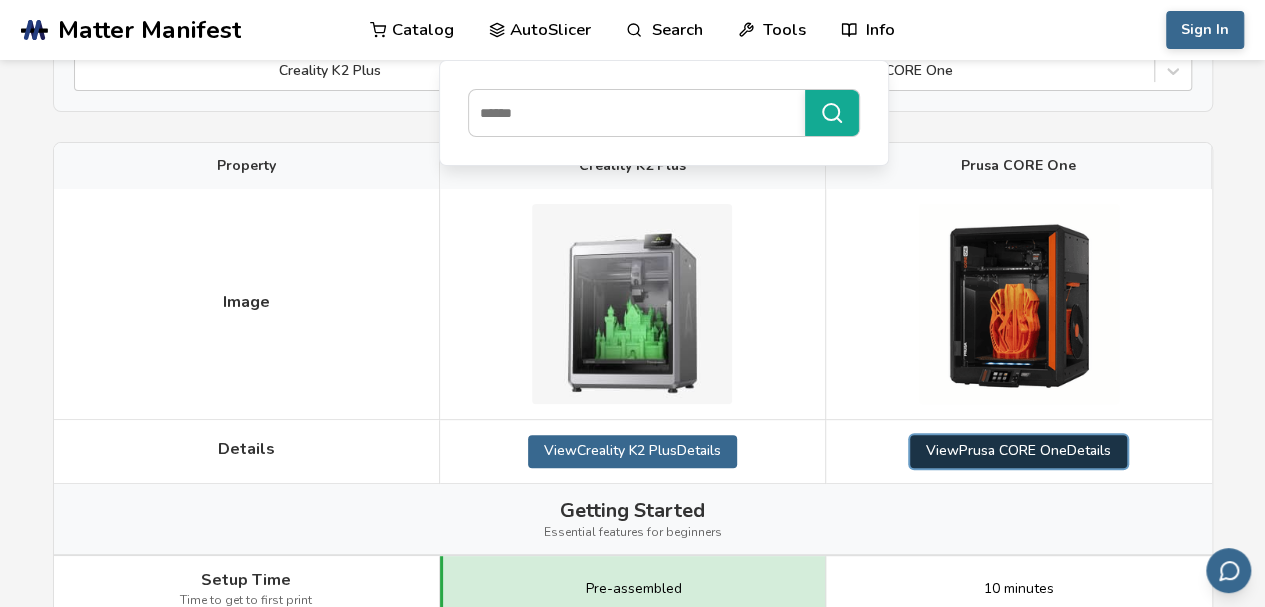 click on "View  Prusa CORE One  Details" at bounding box center [1018, 451] 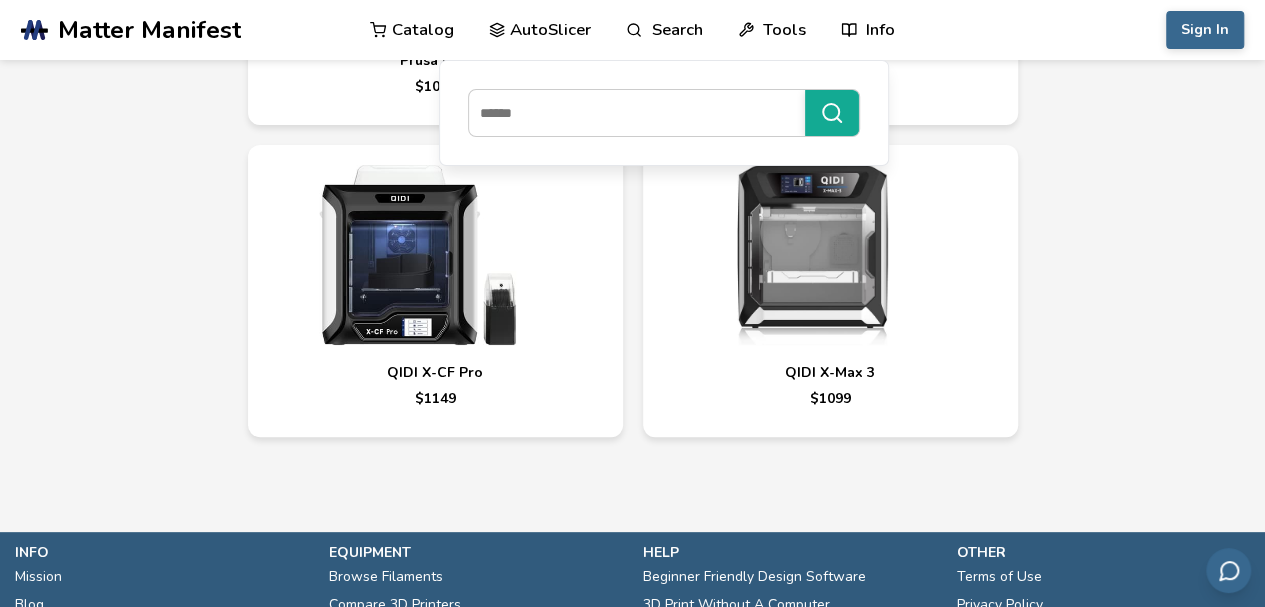 scroll, scrollTop: 7800, scrollLeft: 0, axis: vertical 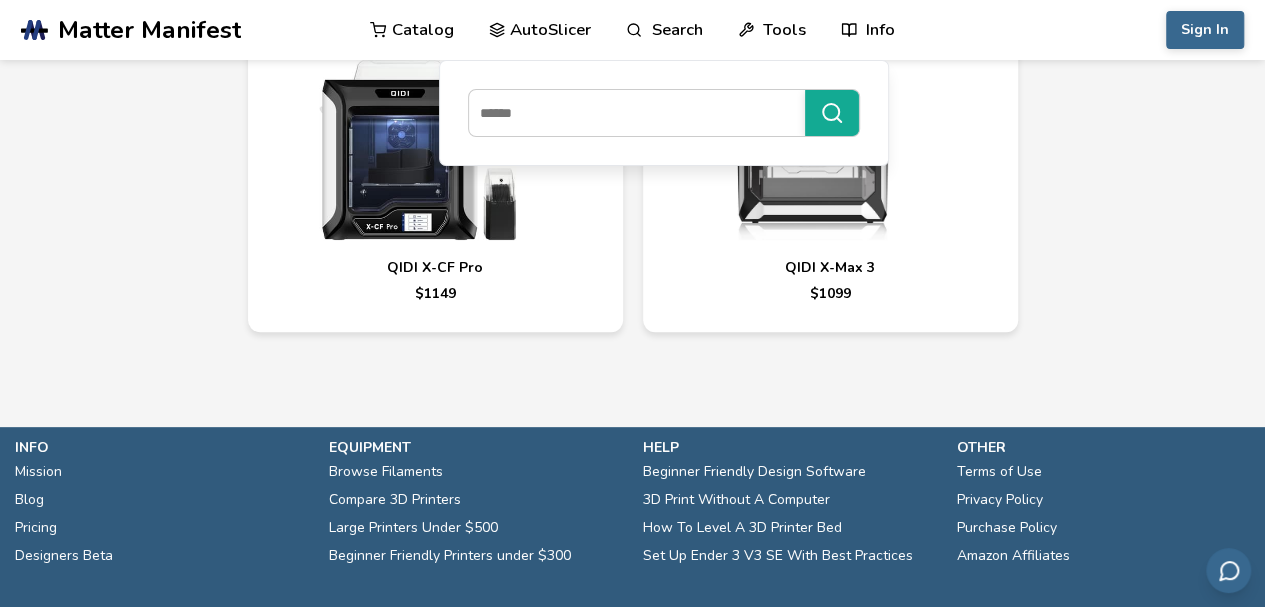 click at bounding box center [418, 150] 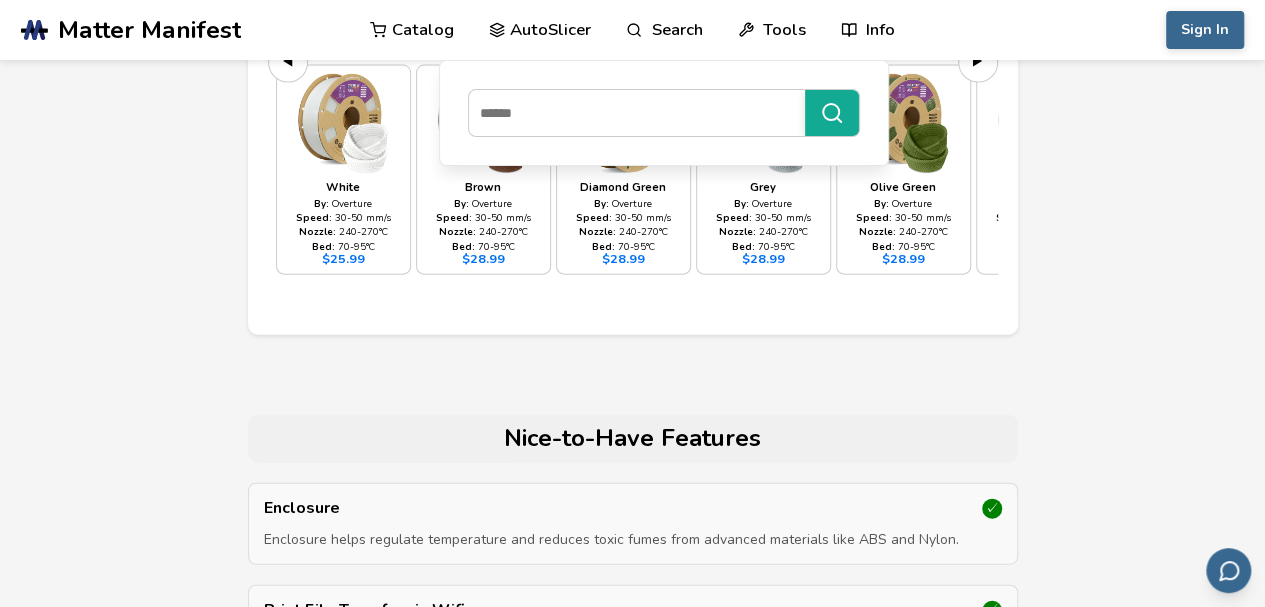 scroll, scrollTop: 6300, scrollLeft: 0, axis: vertical 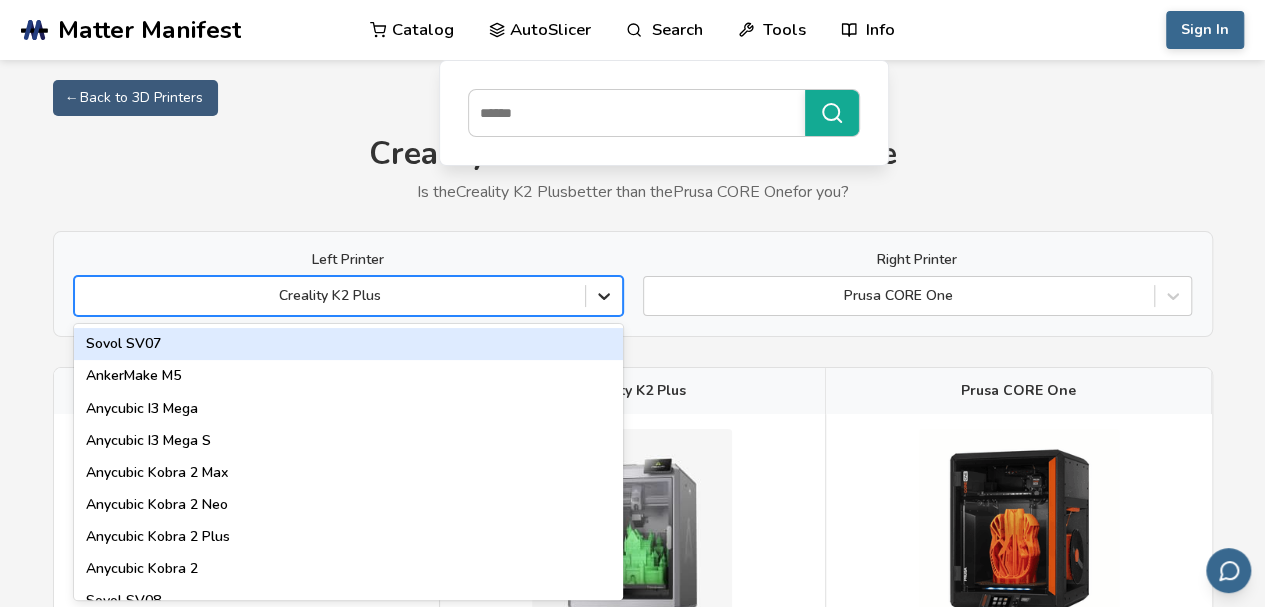 click at bounding box center [603, 296] 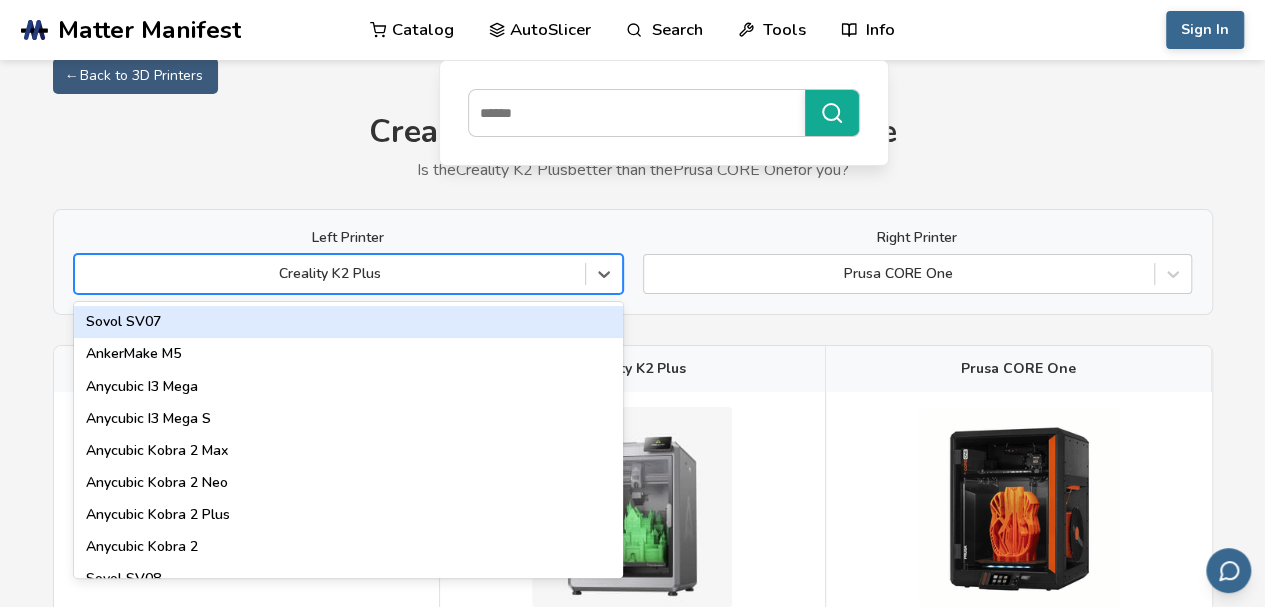 scroll, scrollTop: 25, scrollLeft: 0, axis: vertical 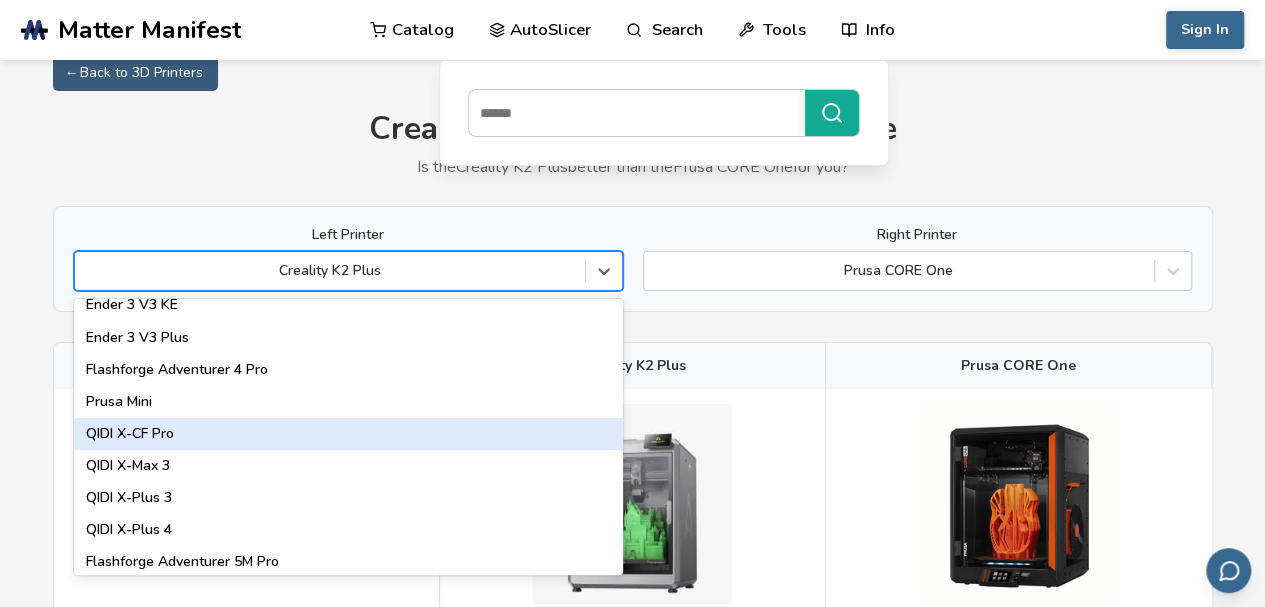 click on "QIDI X-CF Pro" at bounding box center [348, 434] 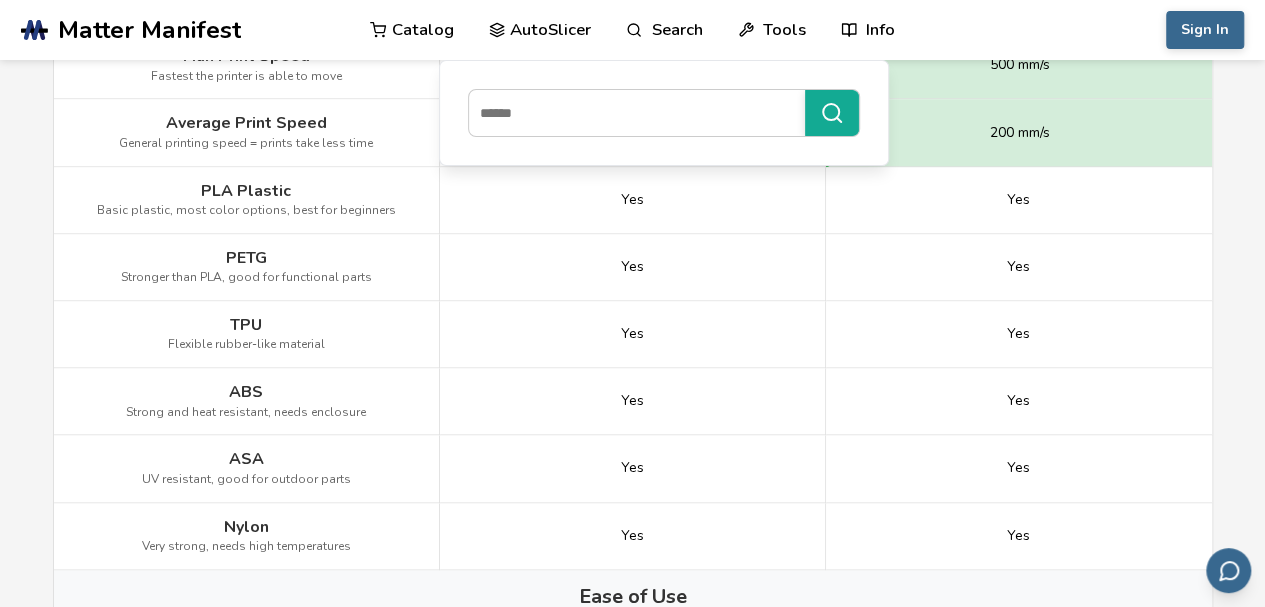 scroll, scrollTop: 825, scrollLeft: 0, axis: vertical 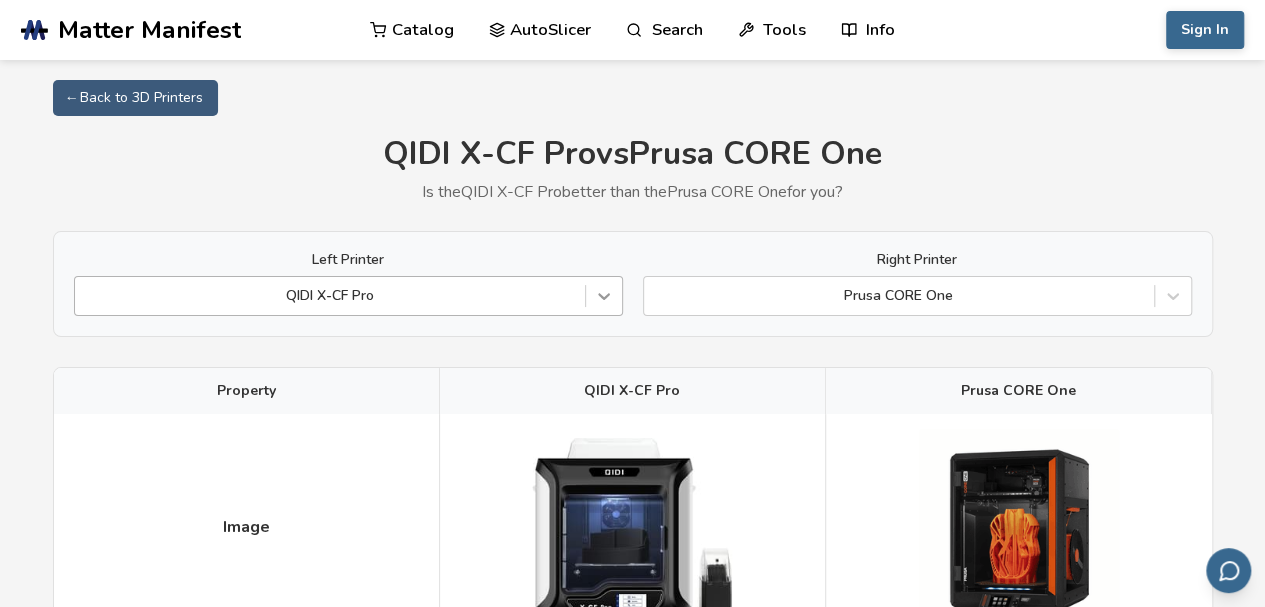 click at bounding box center (604, 296) 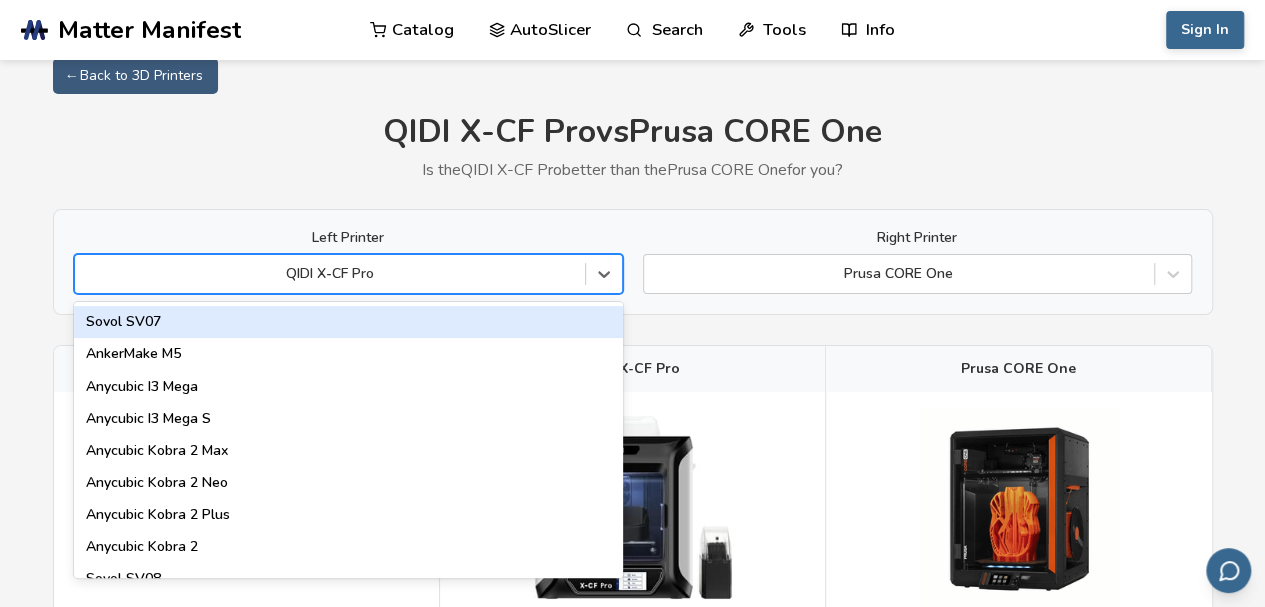 scroll, scrollTop: 25, scrollLeft: 0, axis: vertical 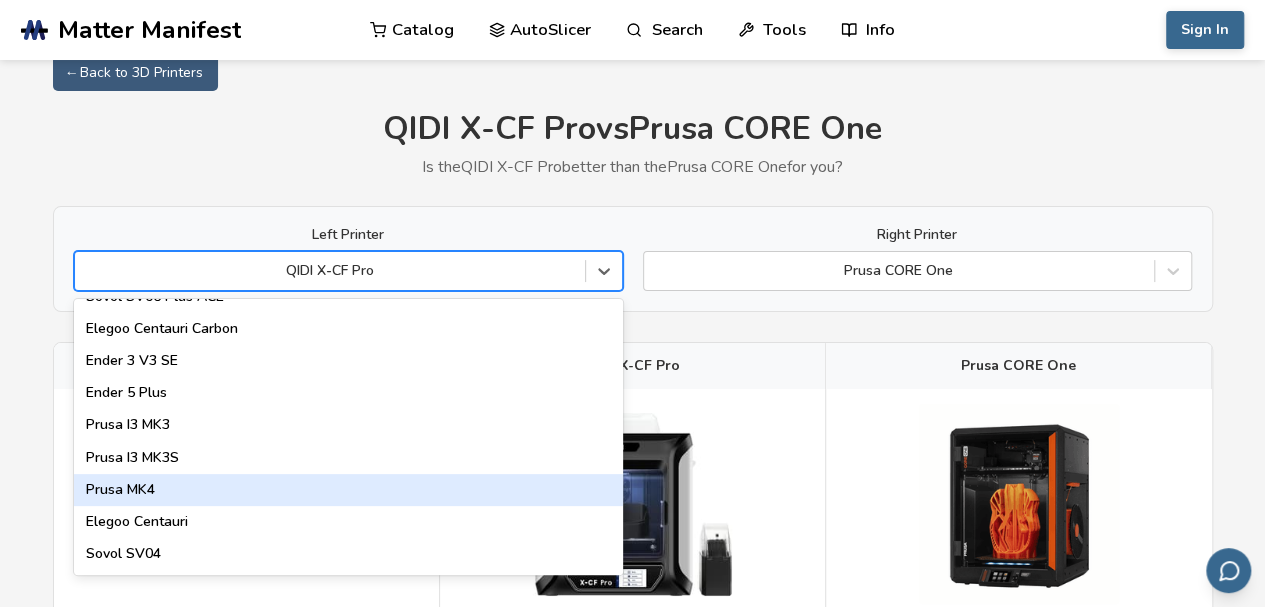 click on "Prusa MK4" at bounding box center [348, 490] 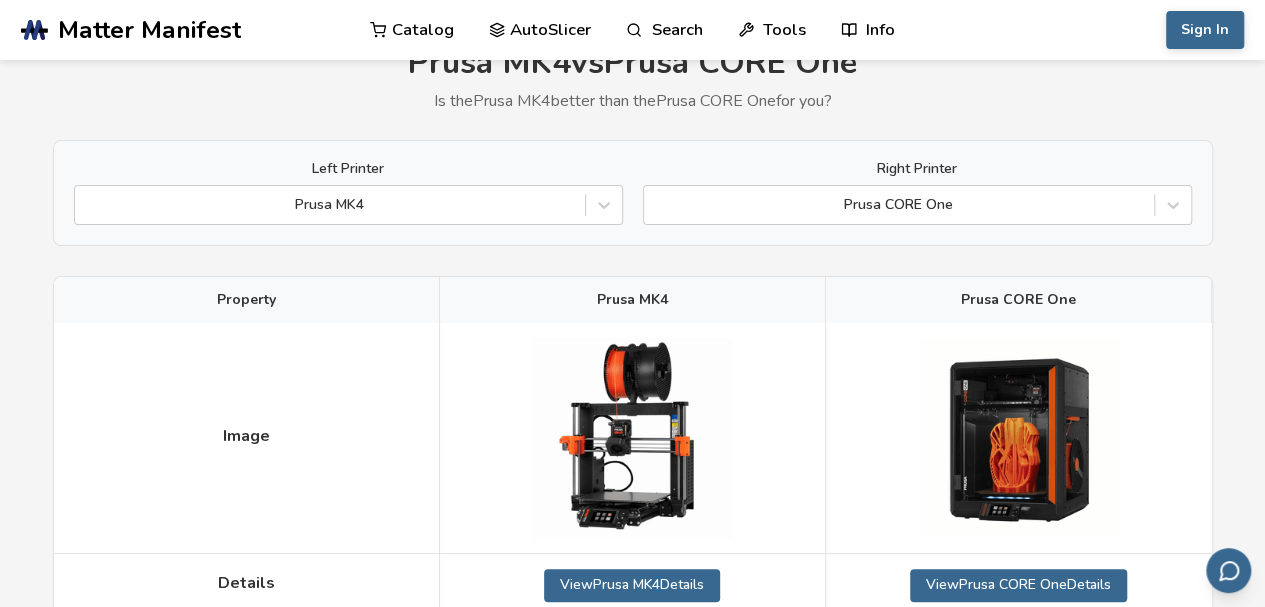 scroll, scrollTop: 25, scrollLeft: 0, axis: vertical 